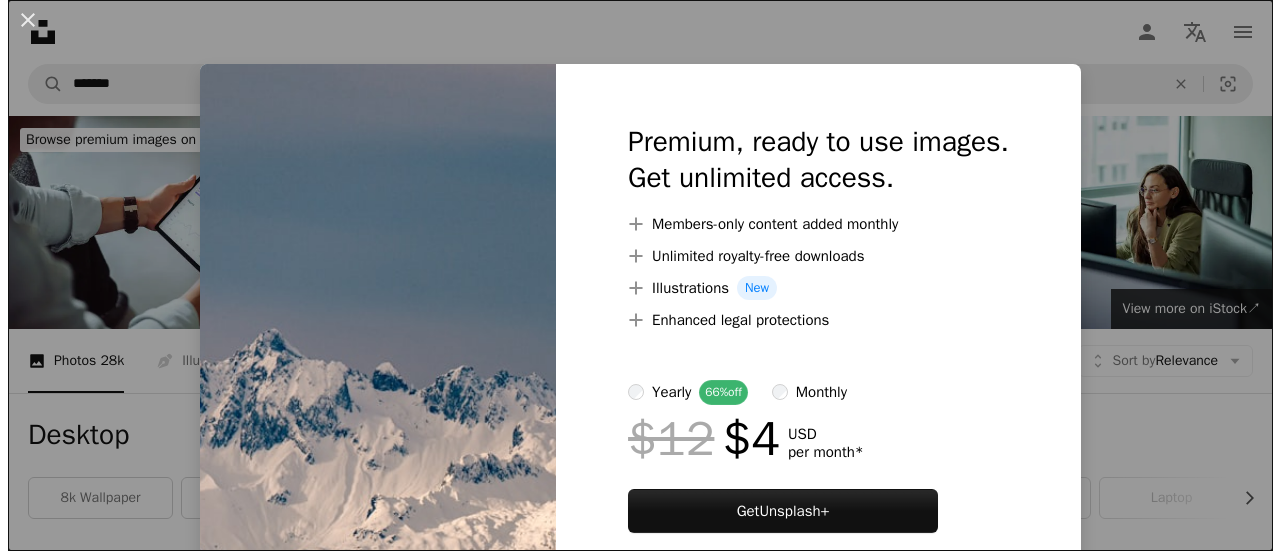 scroll, scrollTop: 5950, scrollLeft: 0, axis: vertical 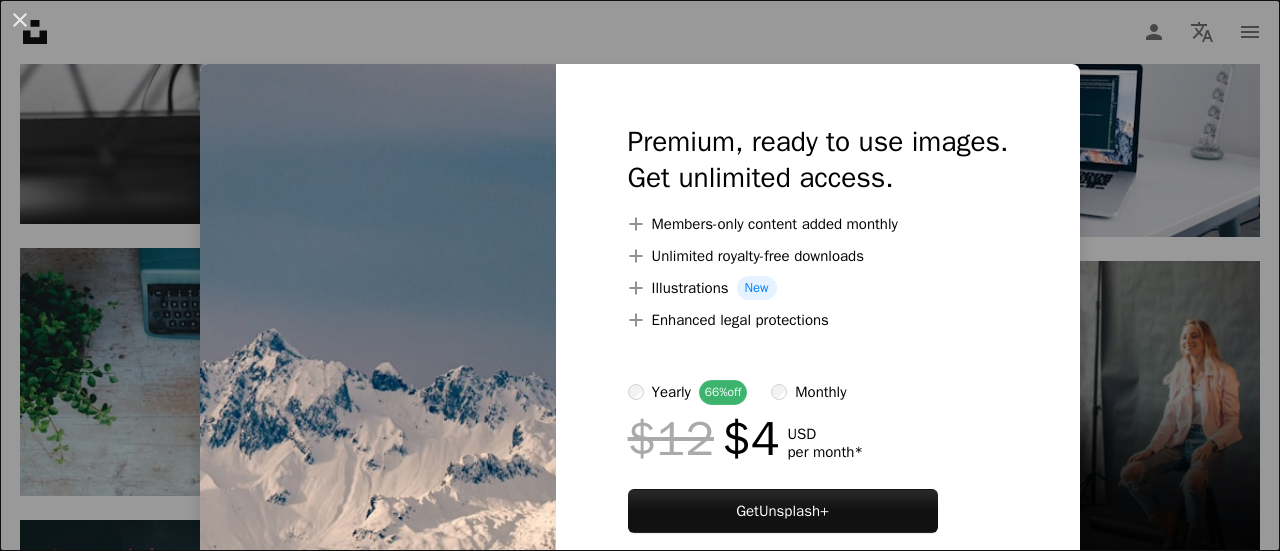 click at bounding box center [378, 352] 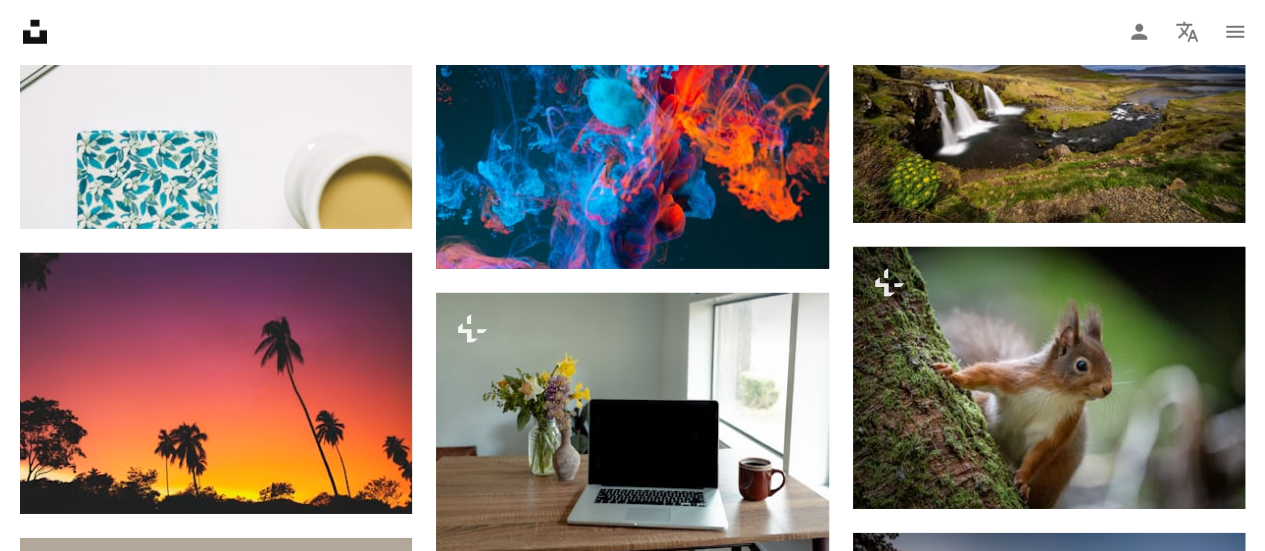 scroll, scrollTop: 6850, scrollLeft: 0, axis: vertical 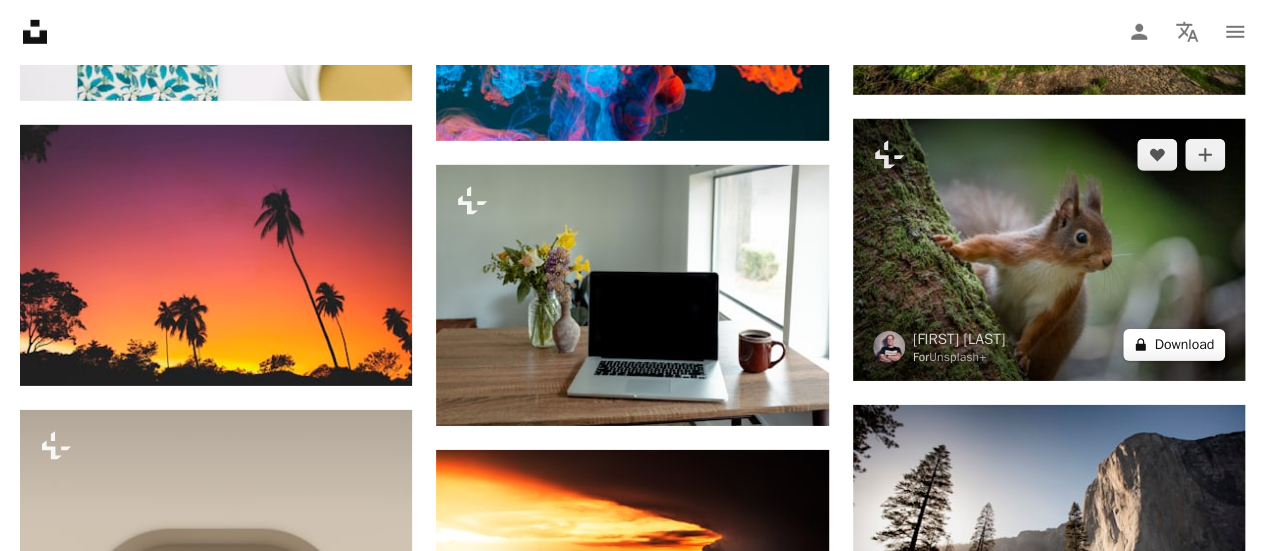 click on "A lock Download" at bounding box center (1174, 345) 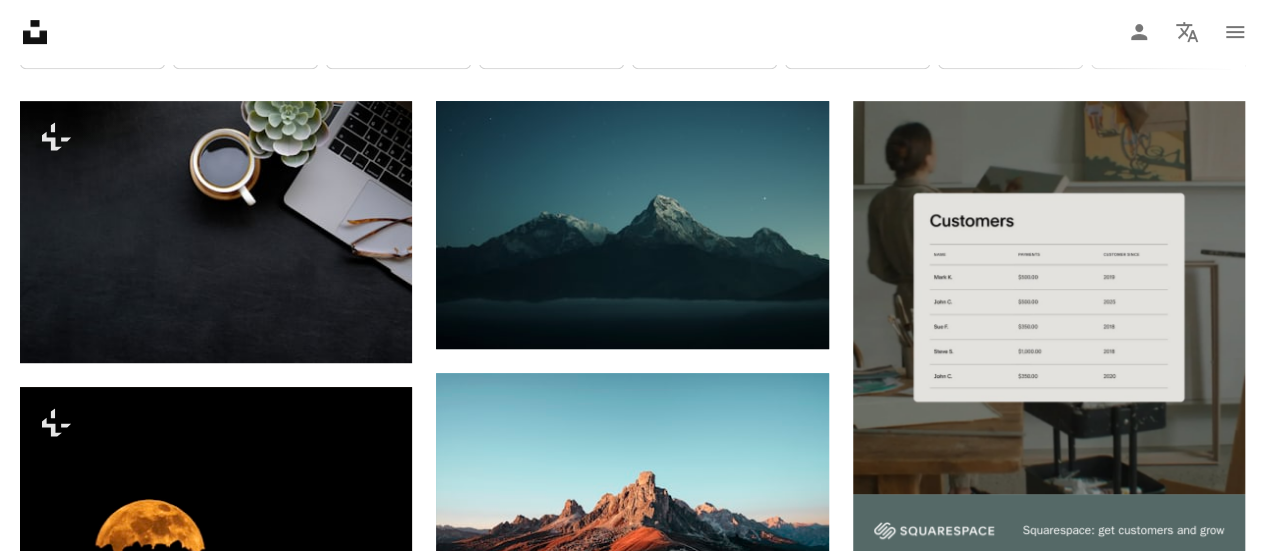 scroll, scrollTop: 0, scrollLeft: 0, axis: both 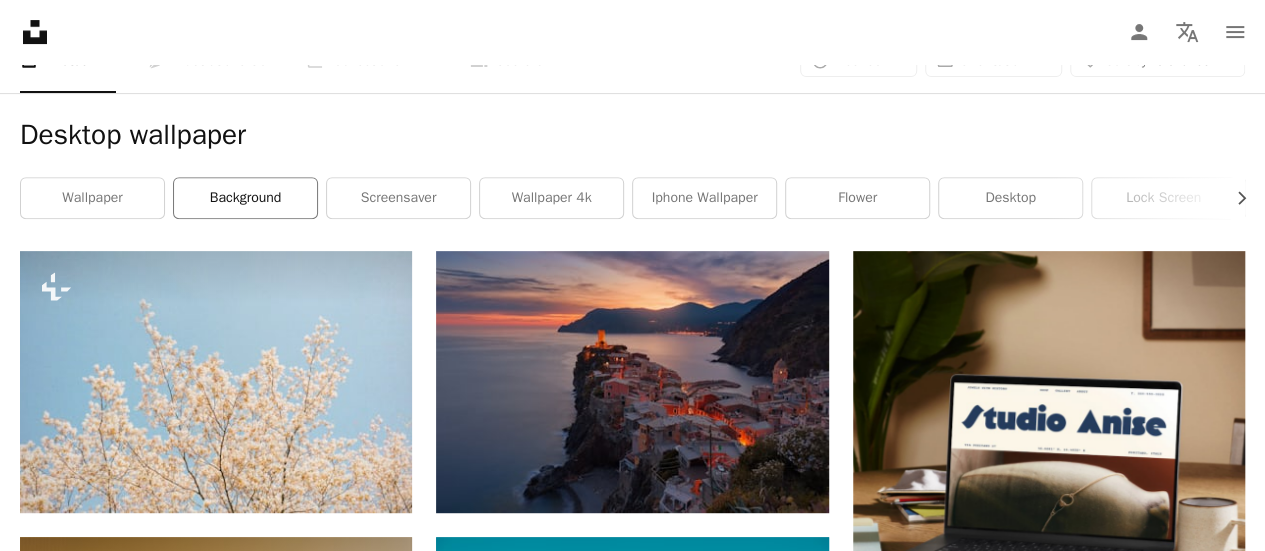 click on "background" at bounding box center (245, 198) 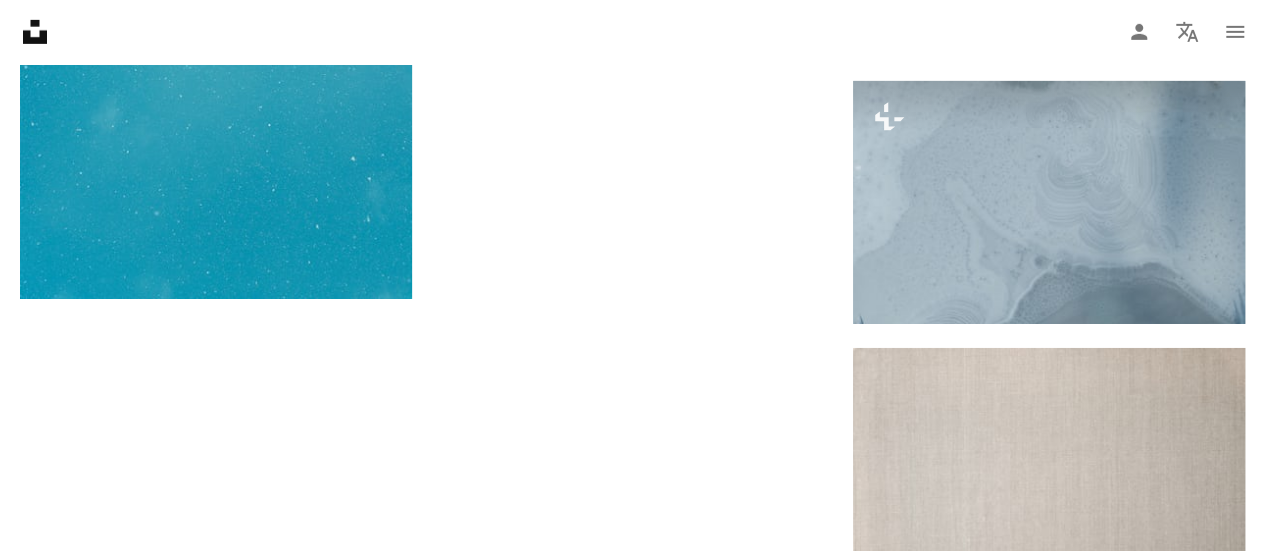 scroll, scrollTop: 3100, scrollLeft: 0, axis: vertical 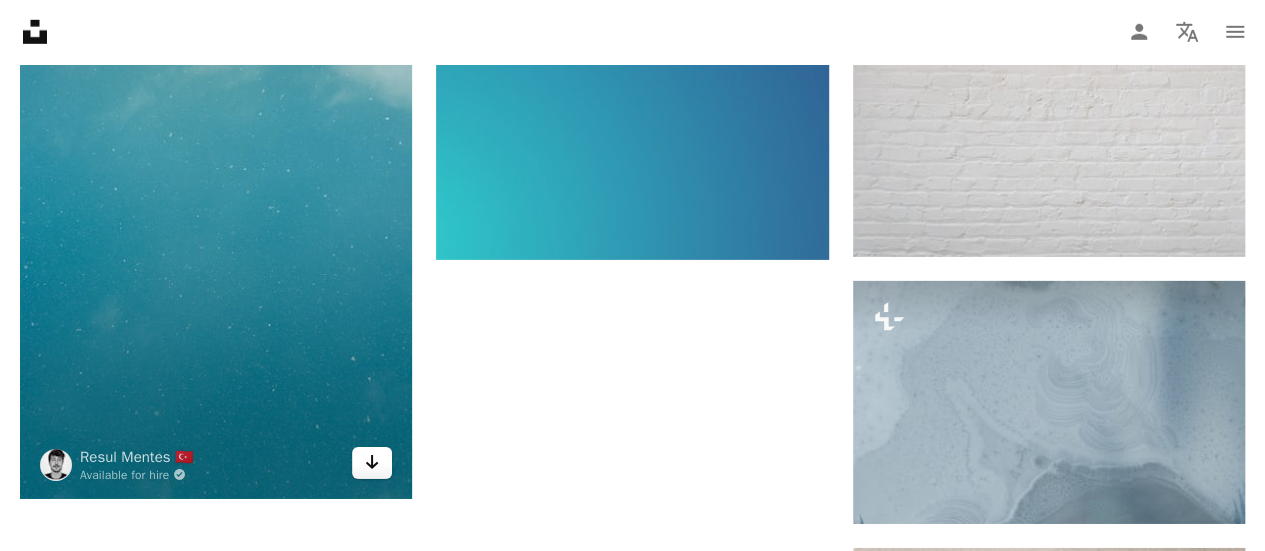 click on "Arrow pointing down" 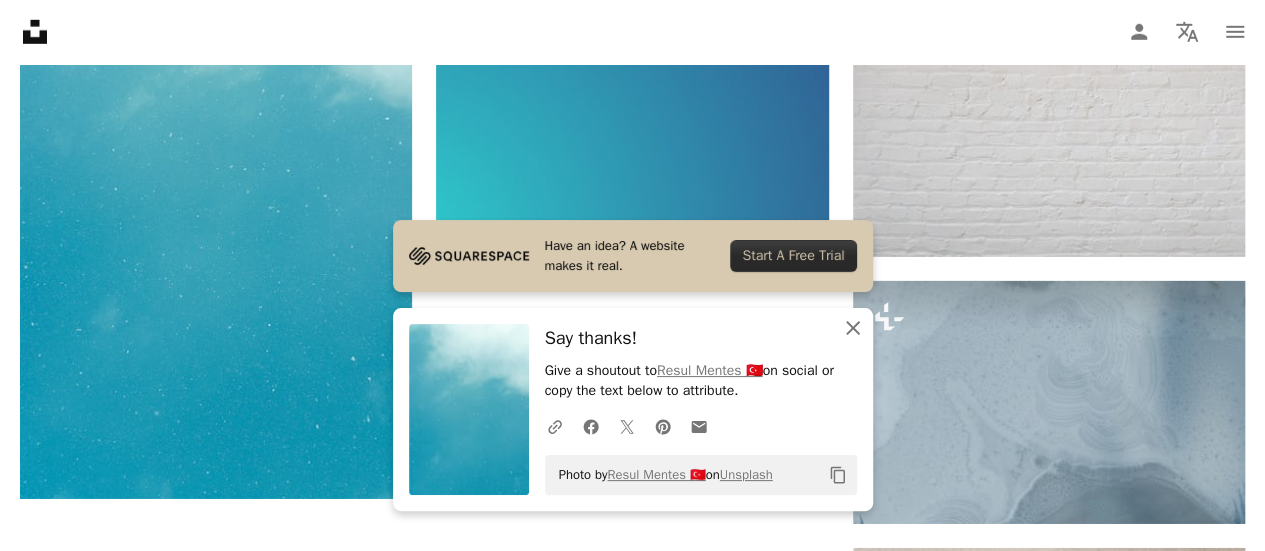 click on "An X shape" 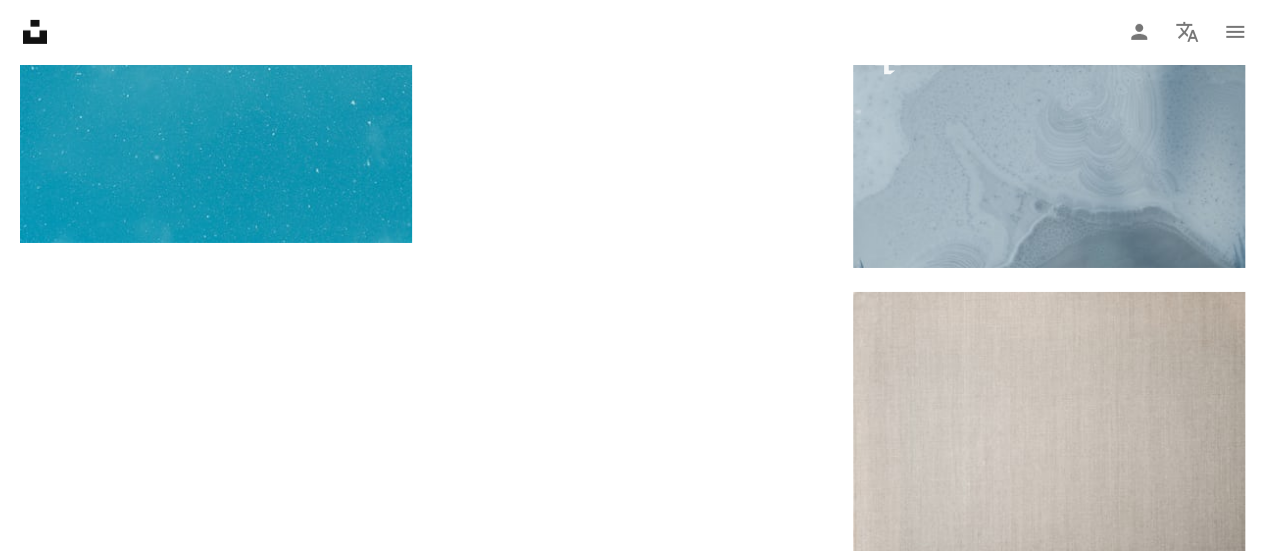 scroll, scrollTop: 3600, scrollLeft: 0, axis: vertical 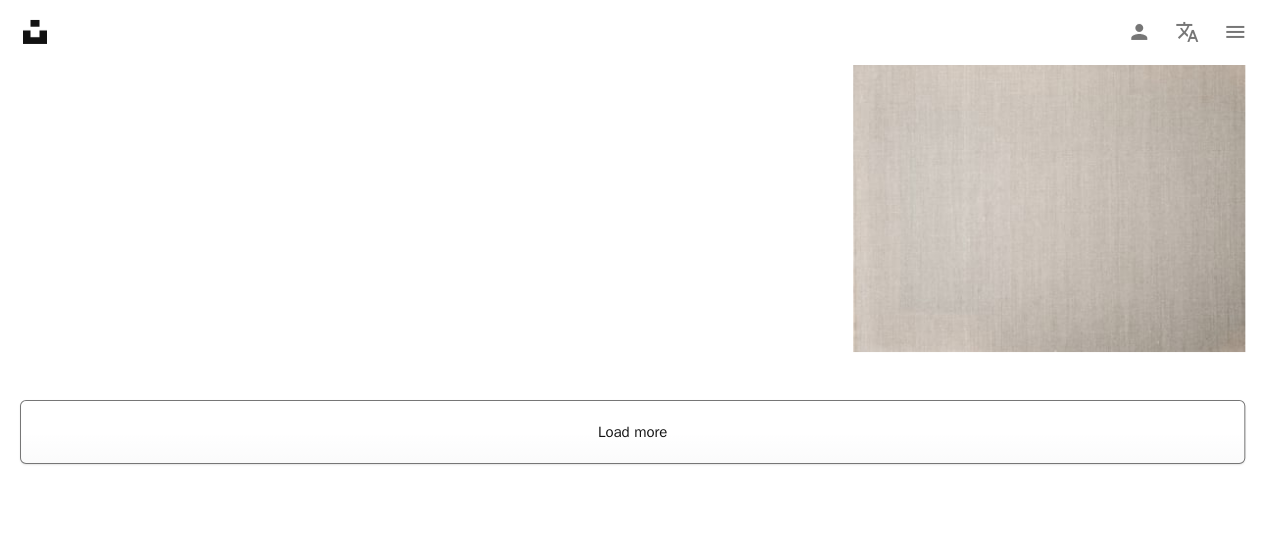 click on "Load more" at bounding box center [632, 432] 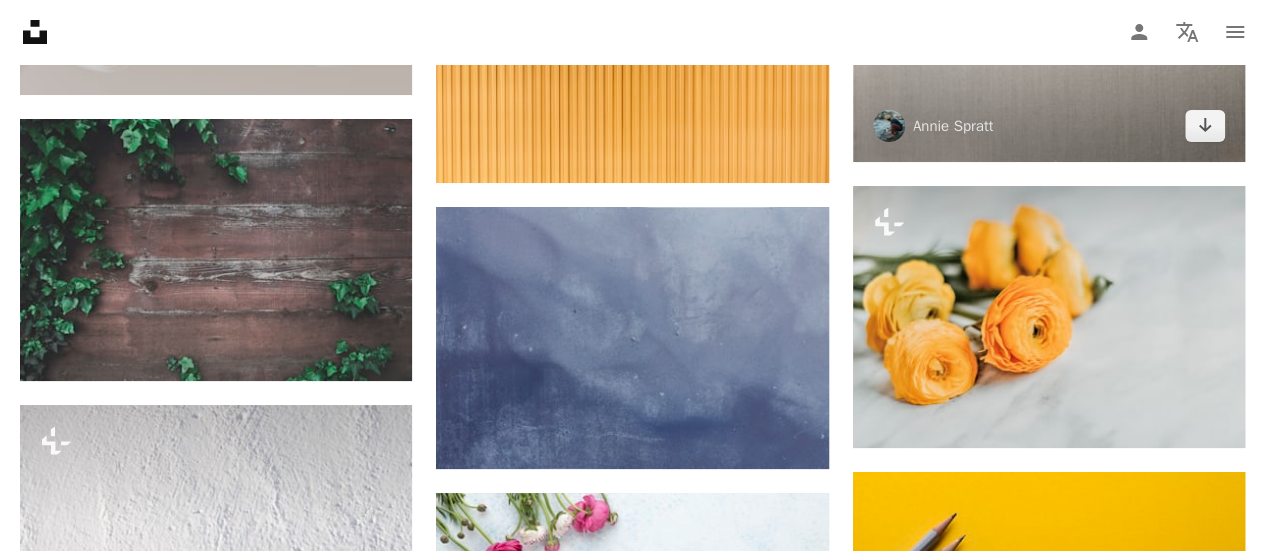 scroll, scrollTop: 3800, scrollLeft: 0, axis: vertical 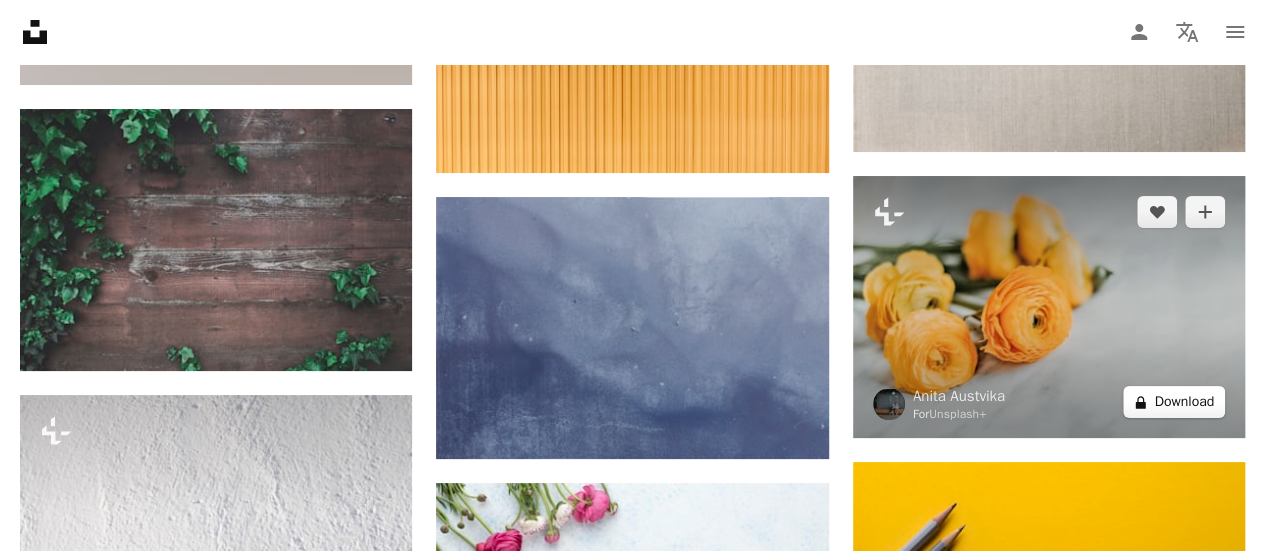 click on "A lock Download" at bounding box center [1174, 402] 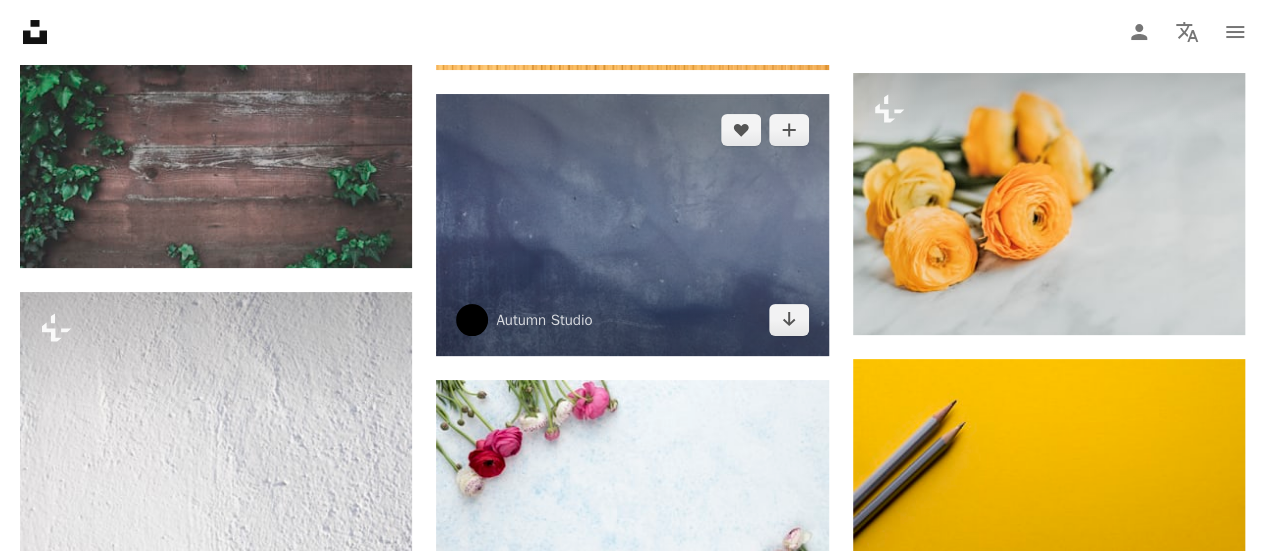 scroll, scrollTop: 4000, scrollLeft: 0, axis: vertical 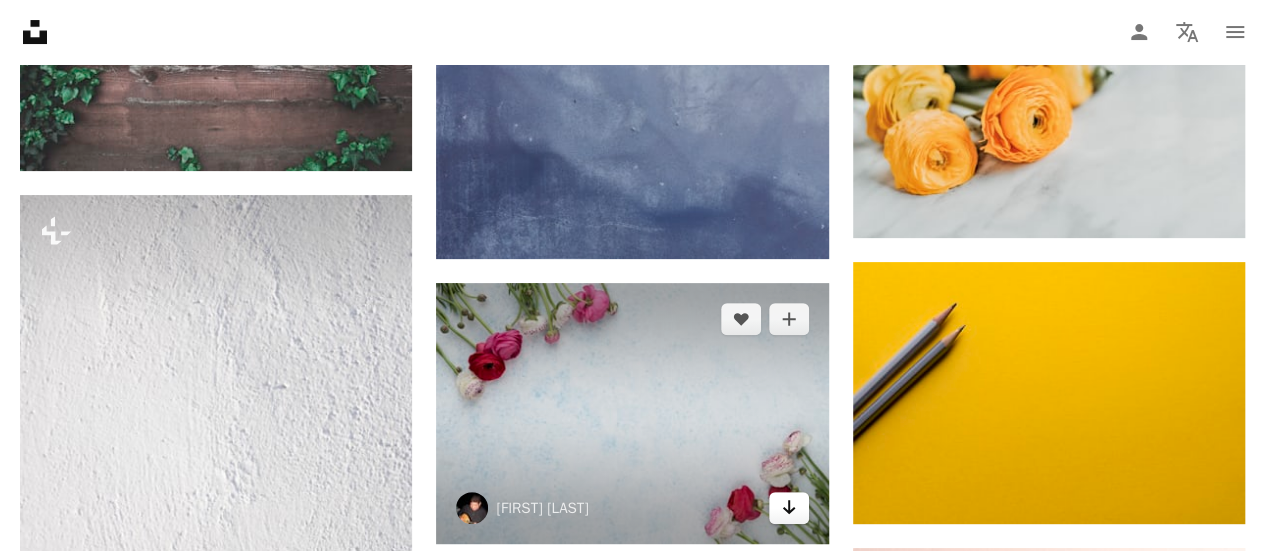 click on "Arrow pointing down" at bounding box center [789, 508] 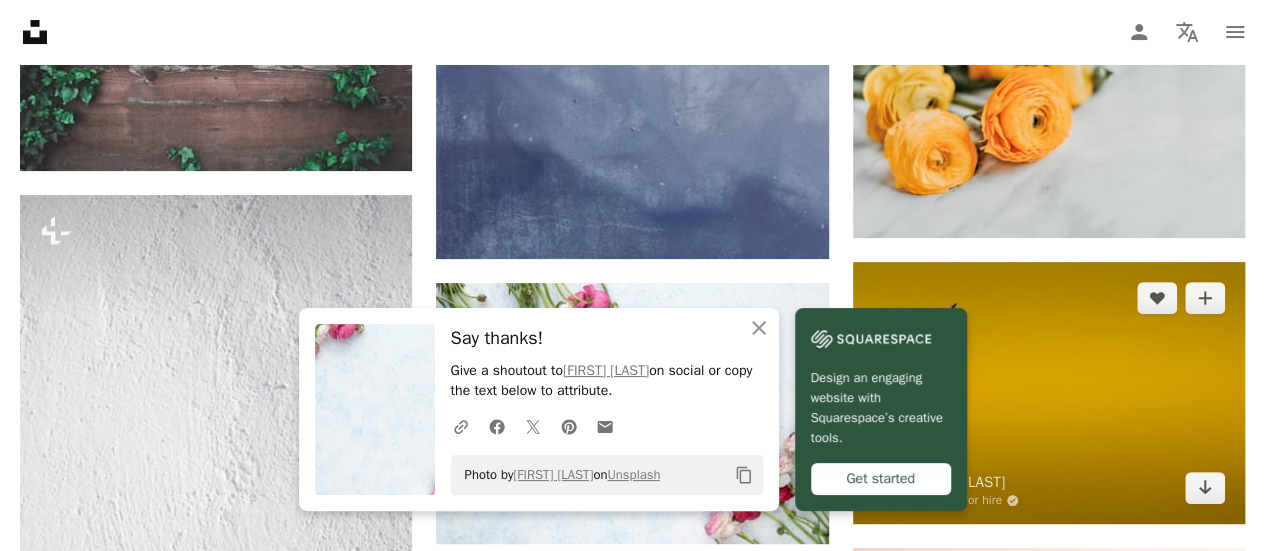 click at bounding box center [1049, 393] 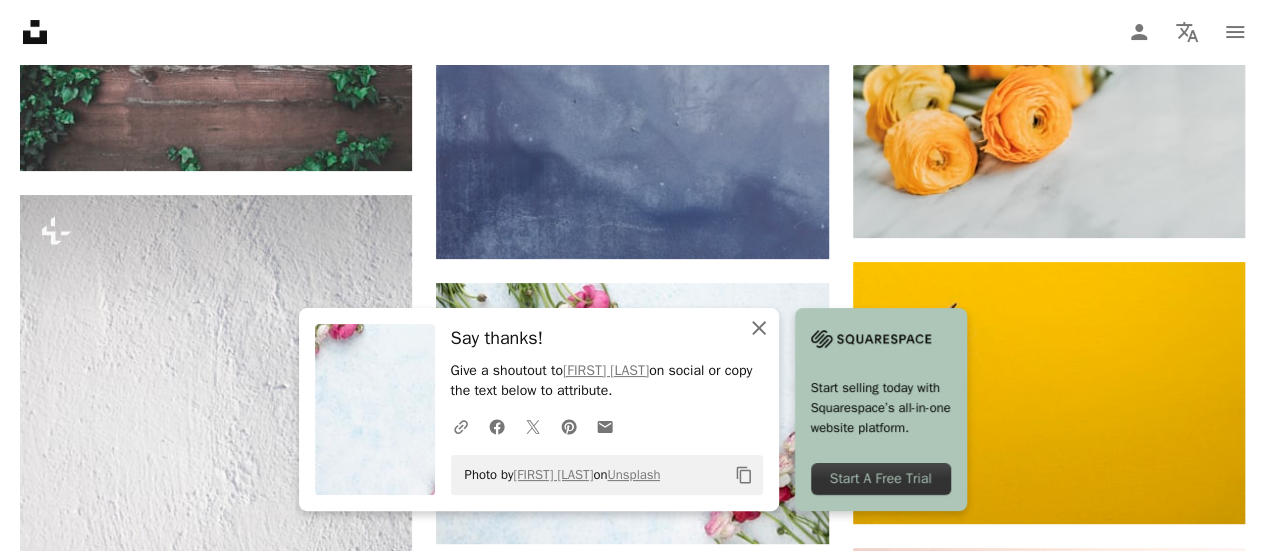click on "An X shape" 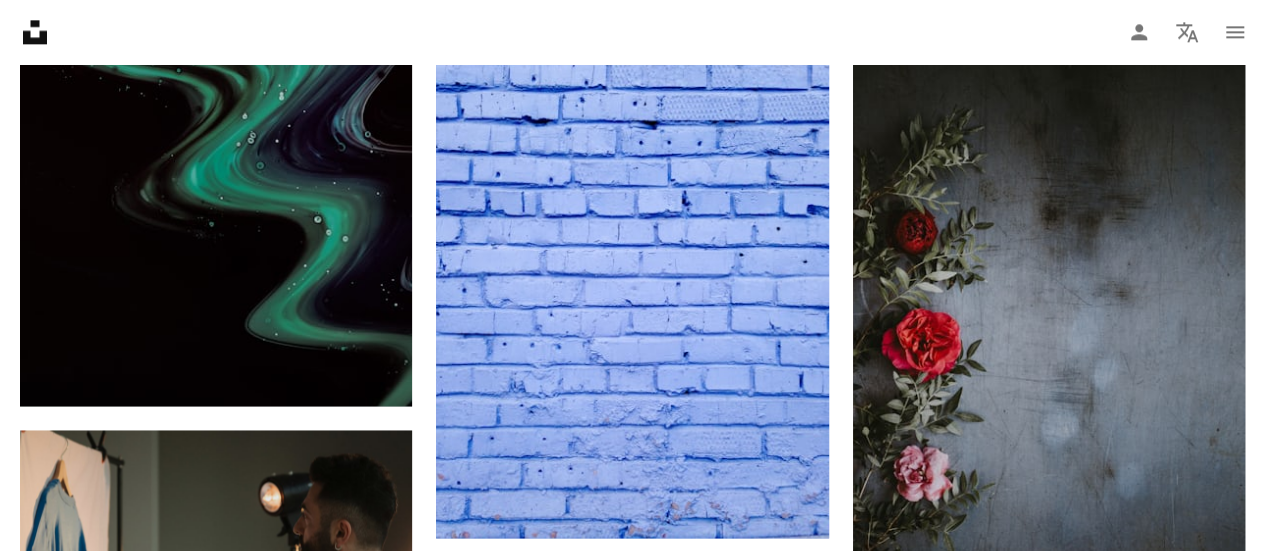 scroll, scrollTop: 5200, scrollLeft: 0, axis: vertical 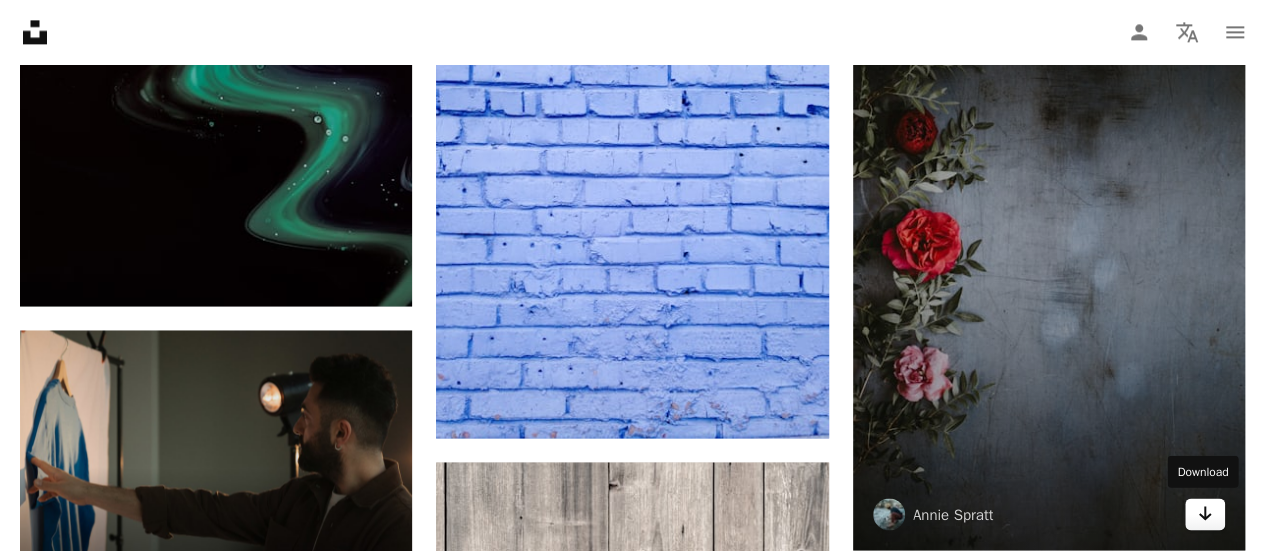 click 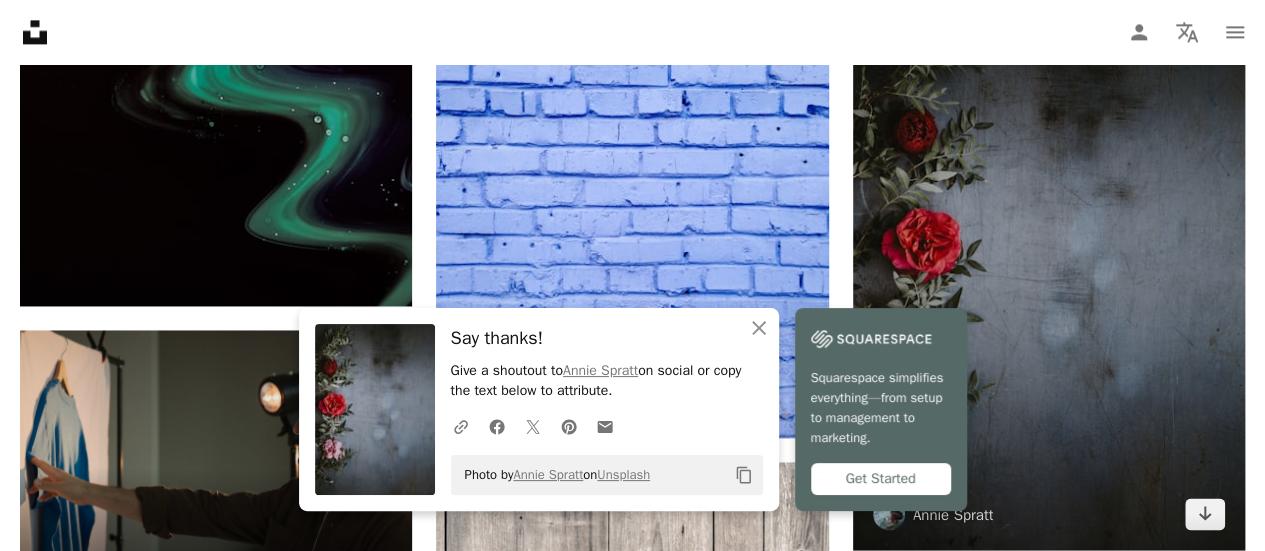 click at bounding box center (1049, 256) 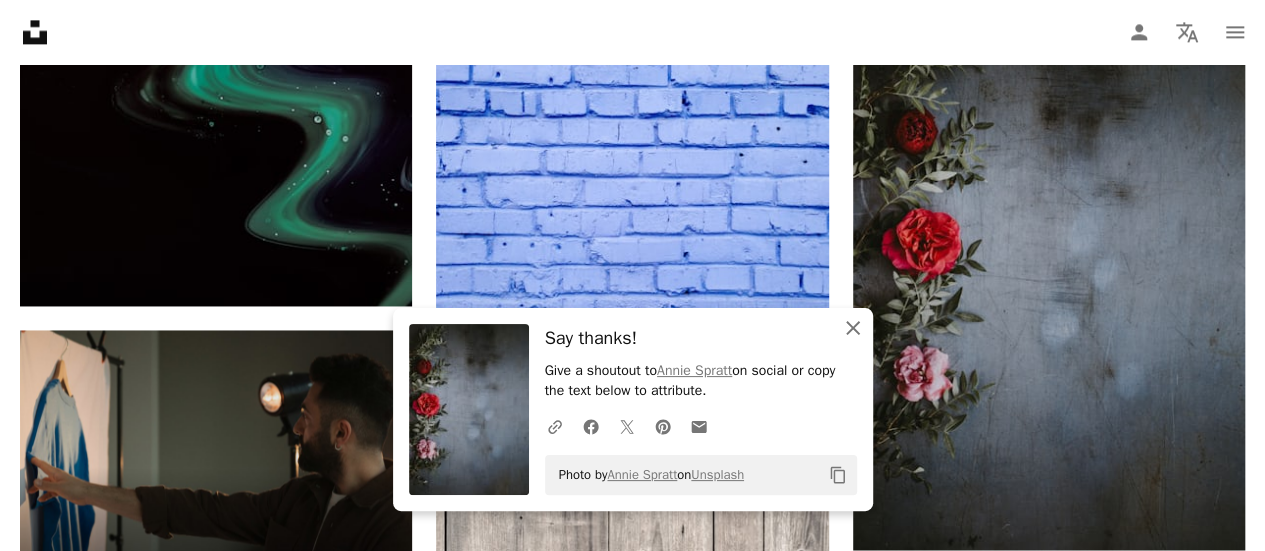 click 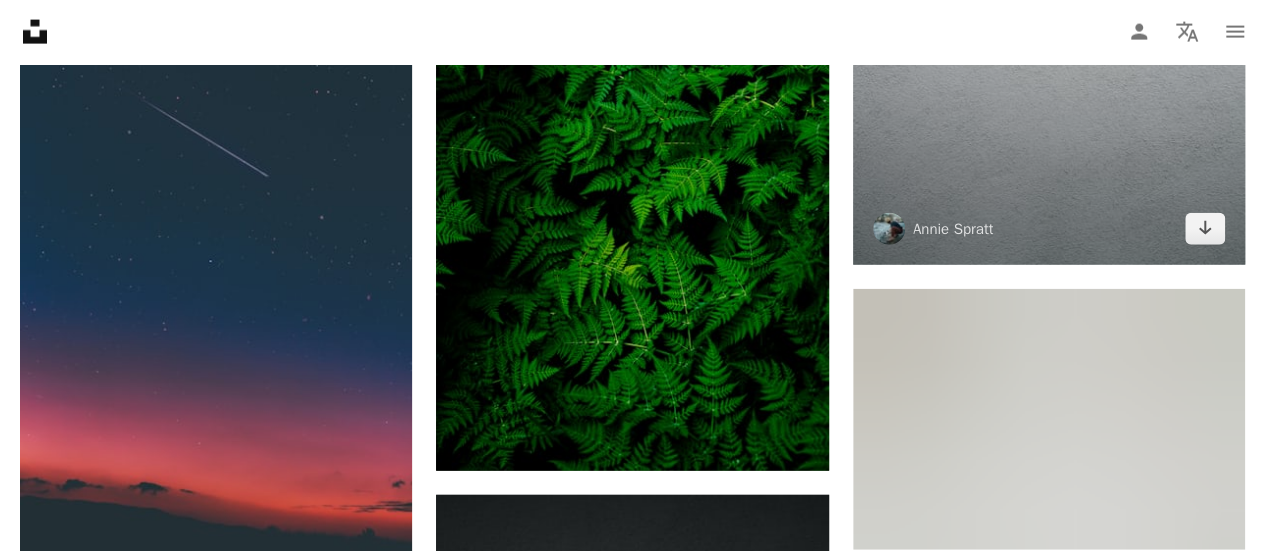 scroll, scrollTop: 6100, scrollLeft: 0, axis: vertical 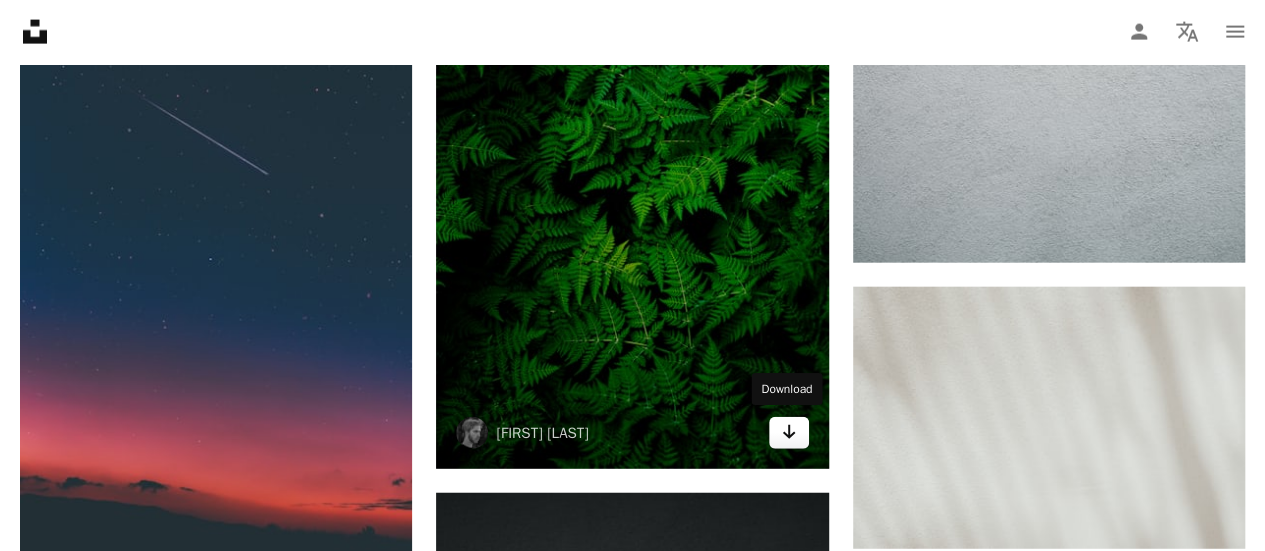 click on "Arrow pointing down" 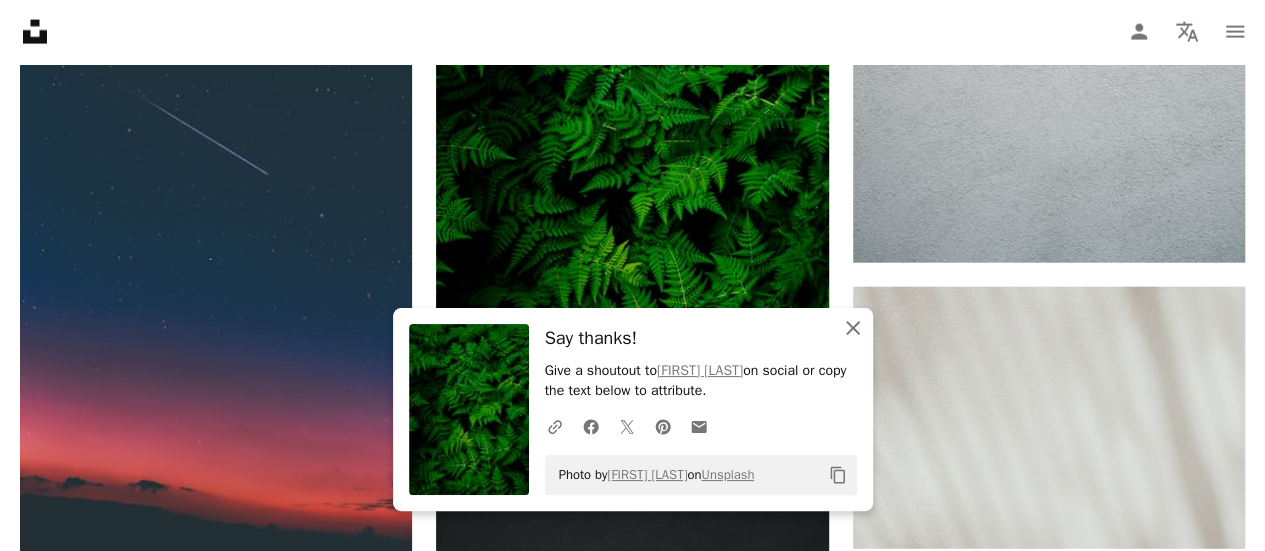 click on "An X shape" 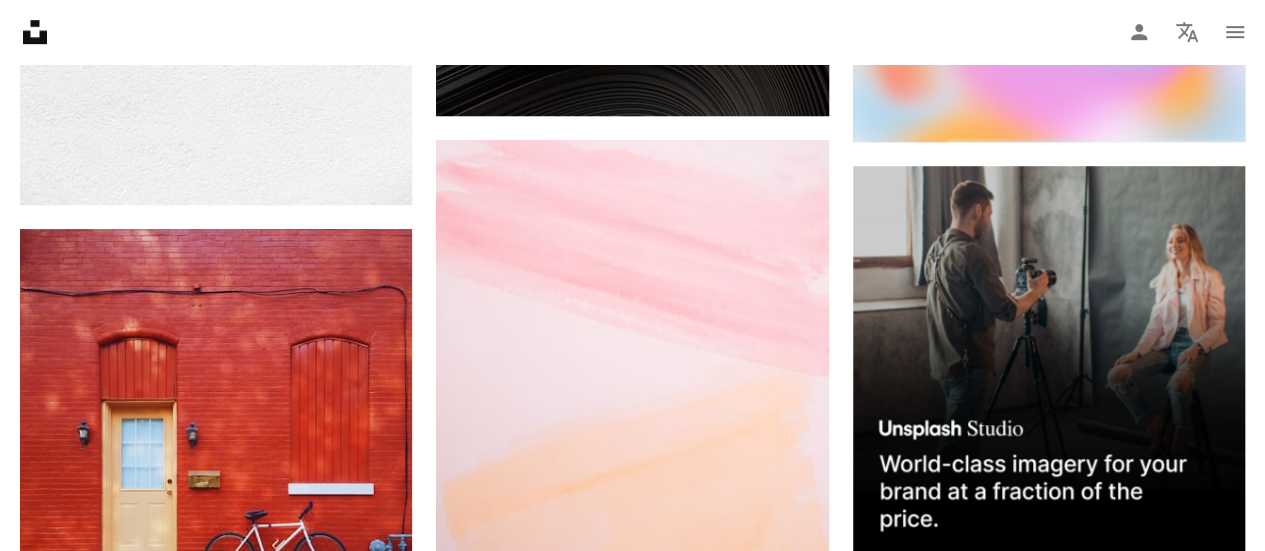 scroll, scrollTop: 7600, scrollLeft: 0, axis: vertical 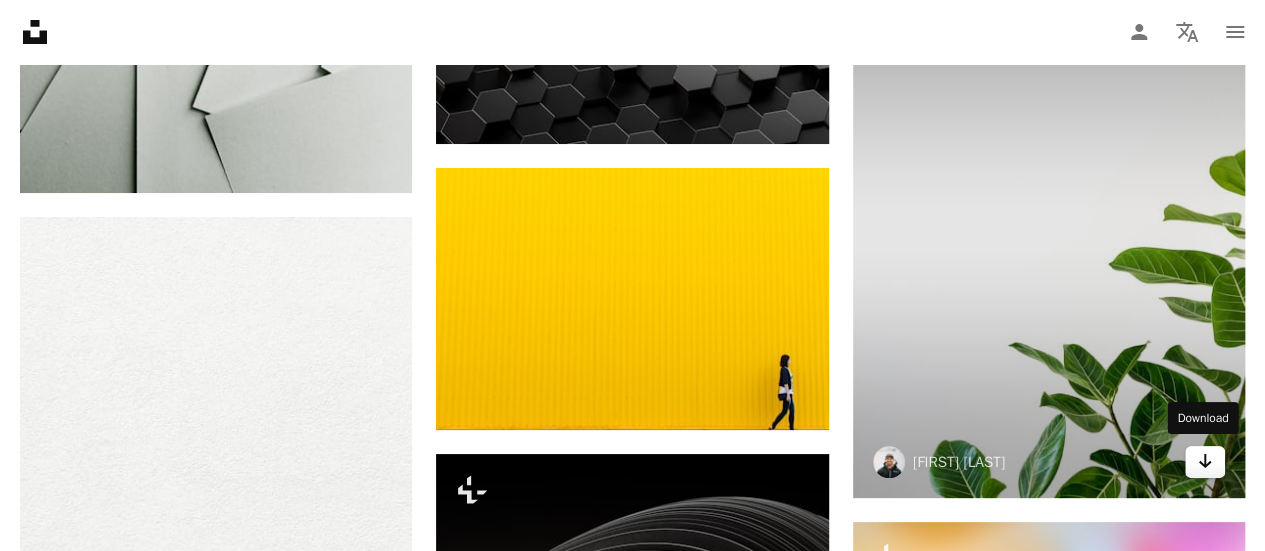 click on "Arrow pointing down" 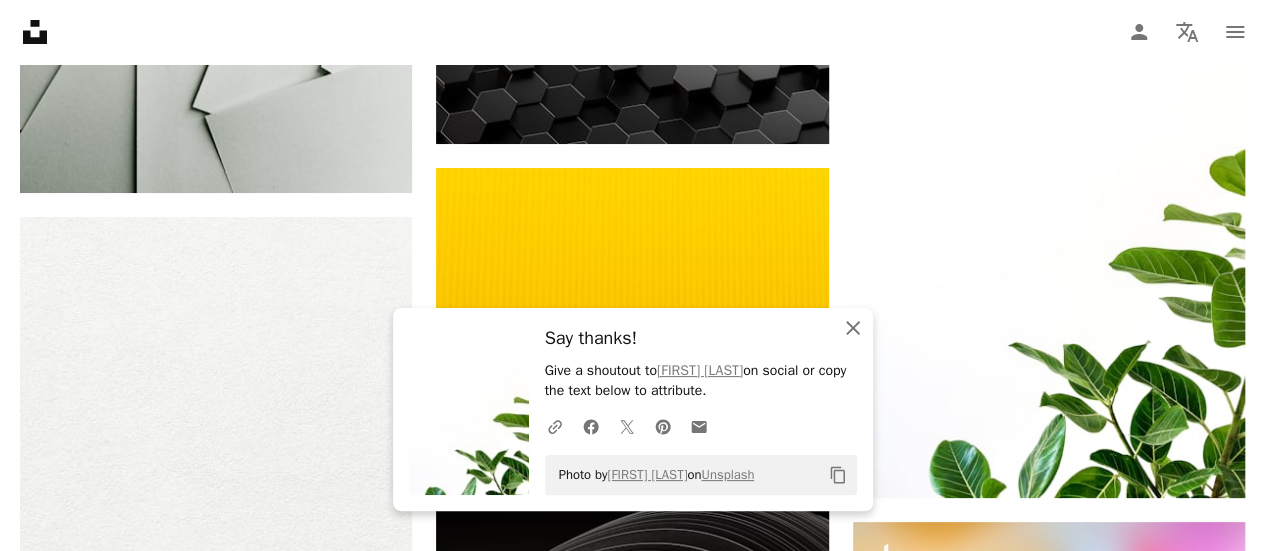 click on "An X shape" 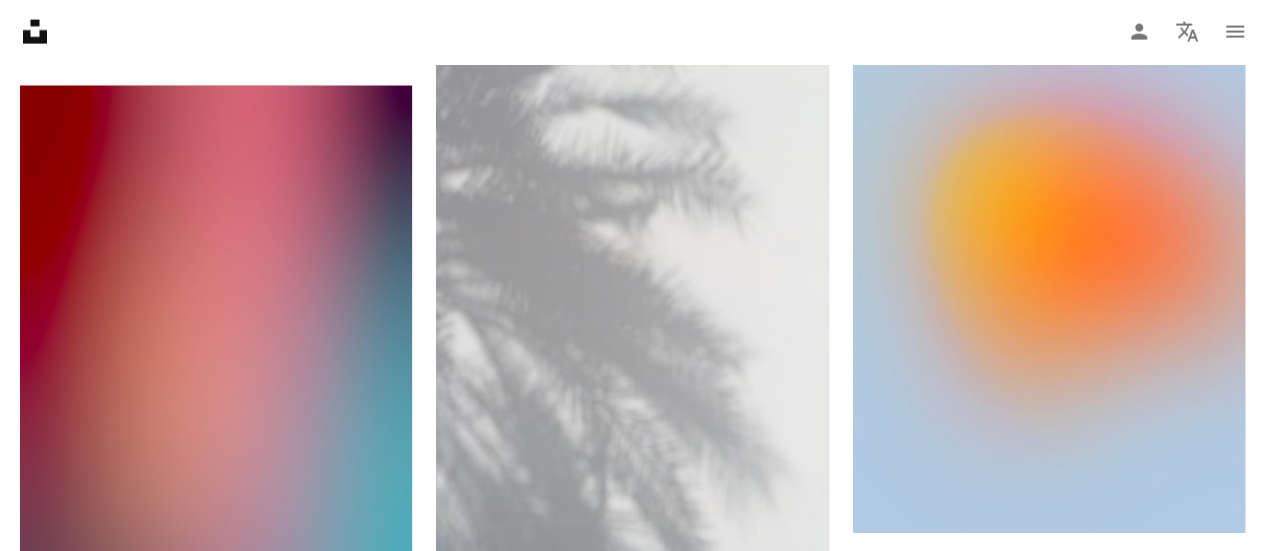 scroll, scrollTop: 13700, scrollLeft: 0, axis: vertical 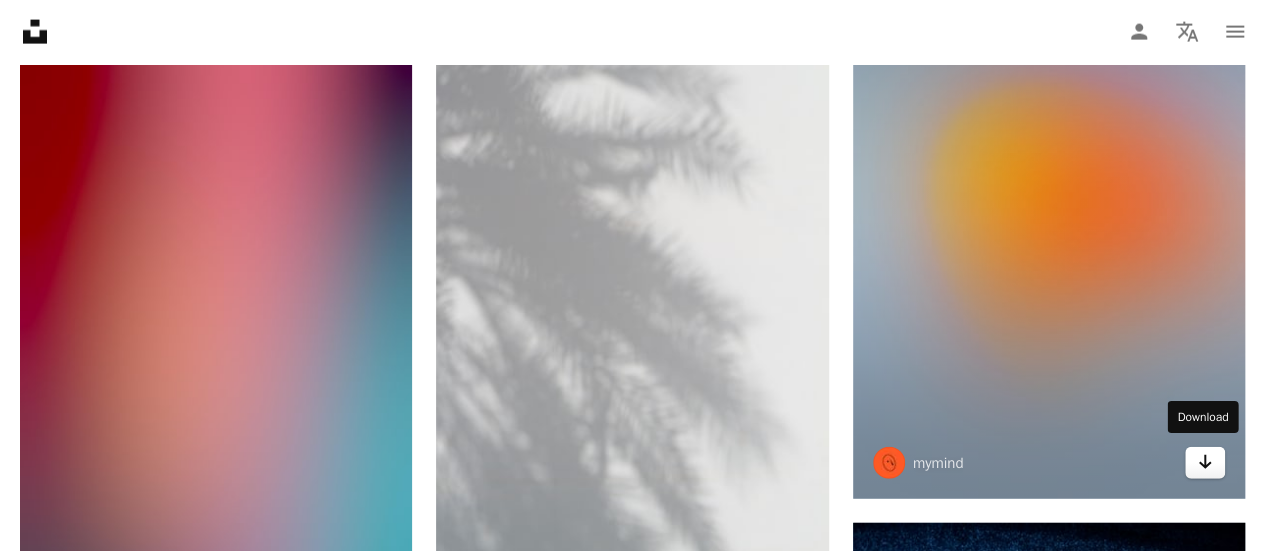 click on "Arrow pointing down" at bounding box center (1205, 463) 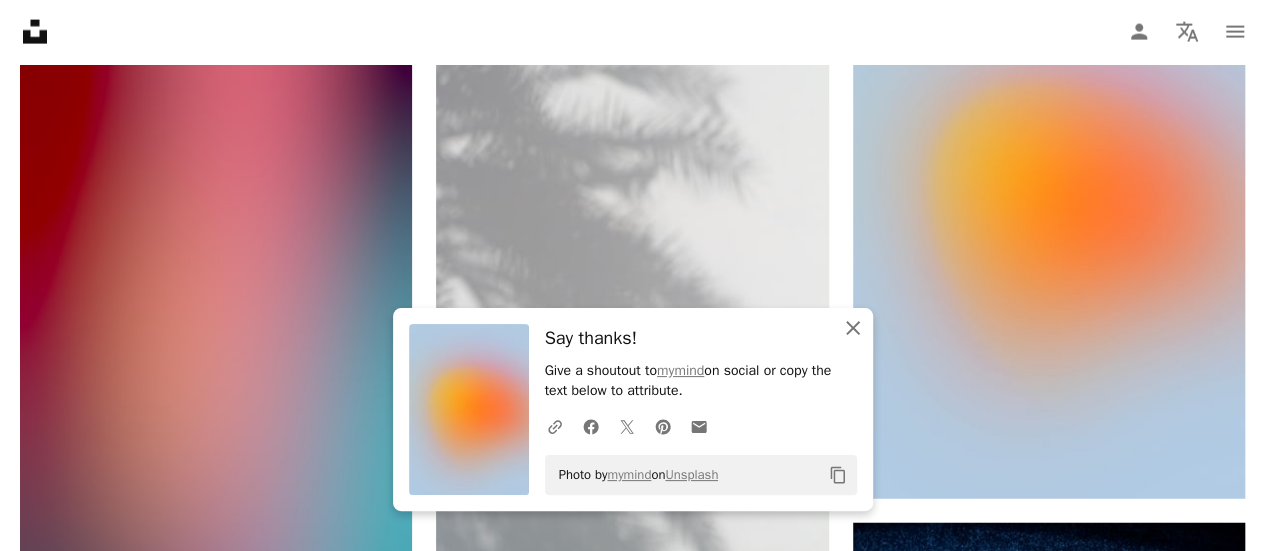 click on "An X shape" 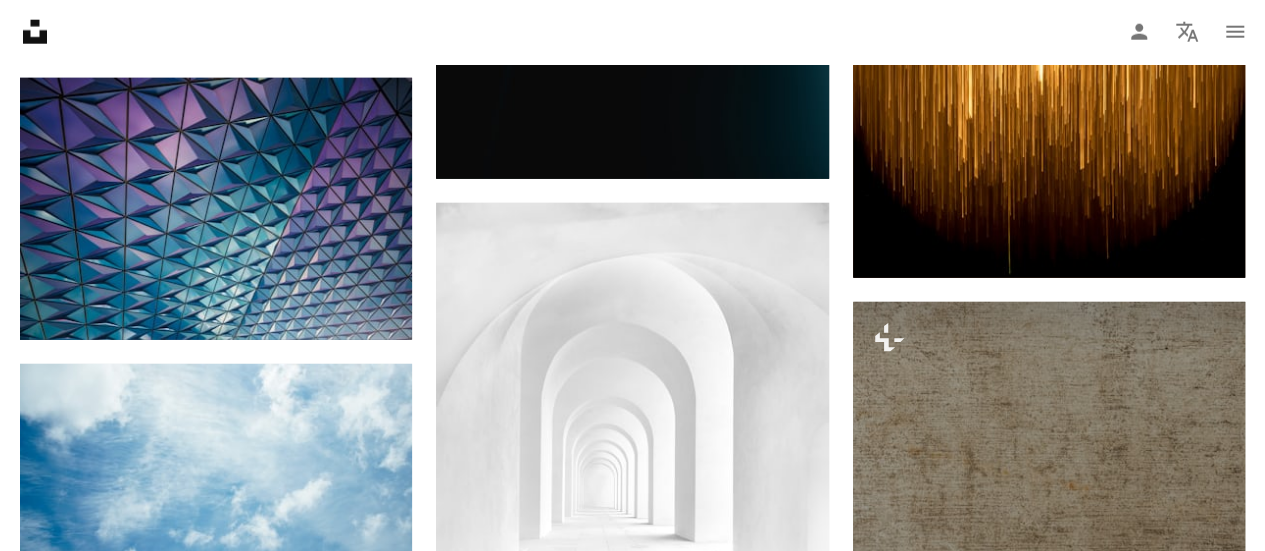 scroll, scrollTop: 18000, scrollLeft: 0, axis: vertical 